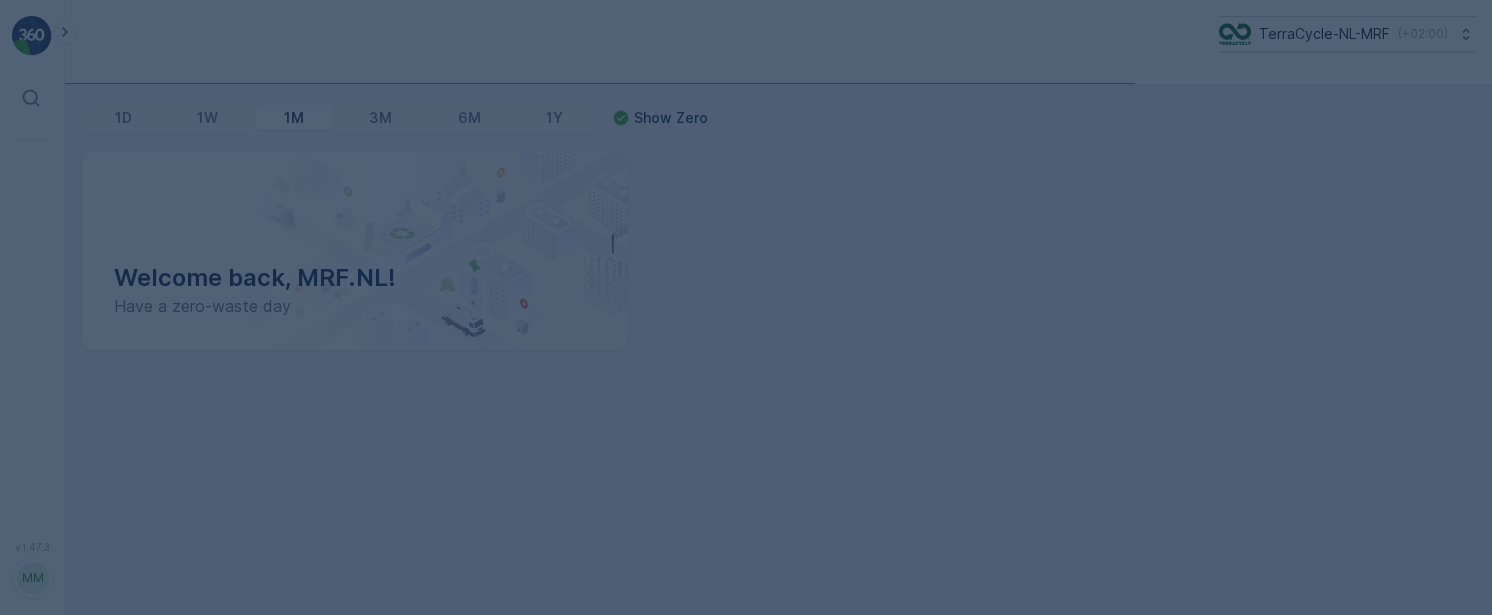scroll, scrollTop: 0, scrollLeft: 0, axis: both 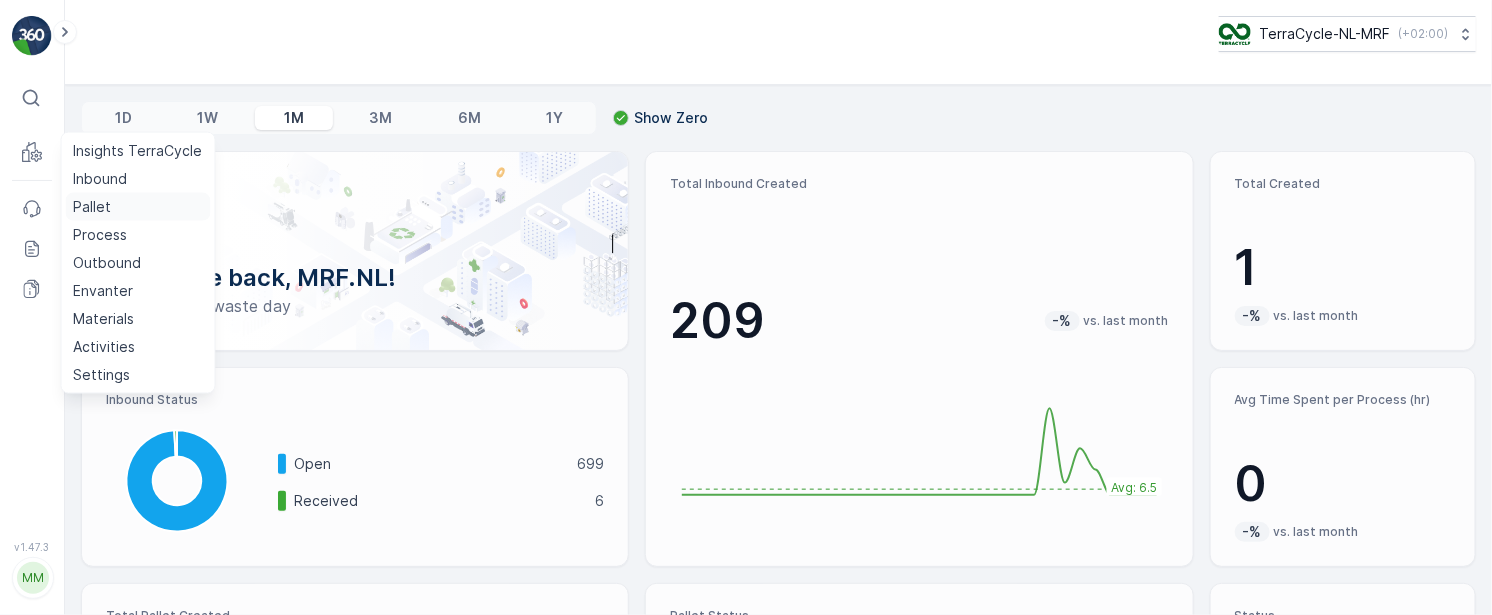 click on "Pallet" at bounding box center [138, 207] 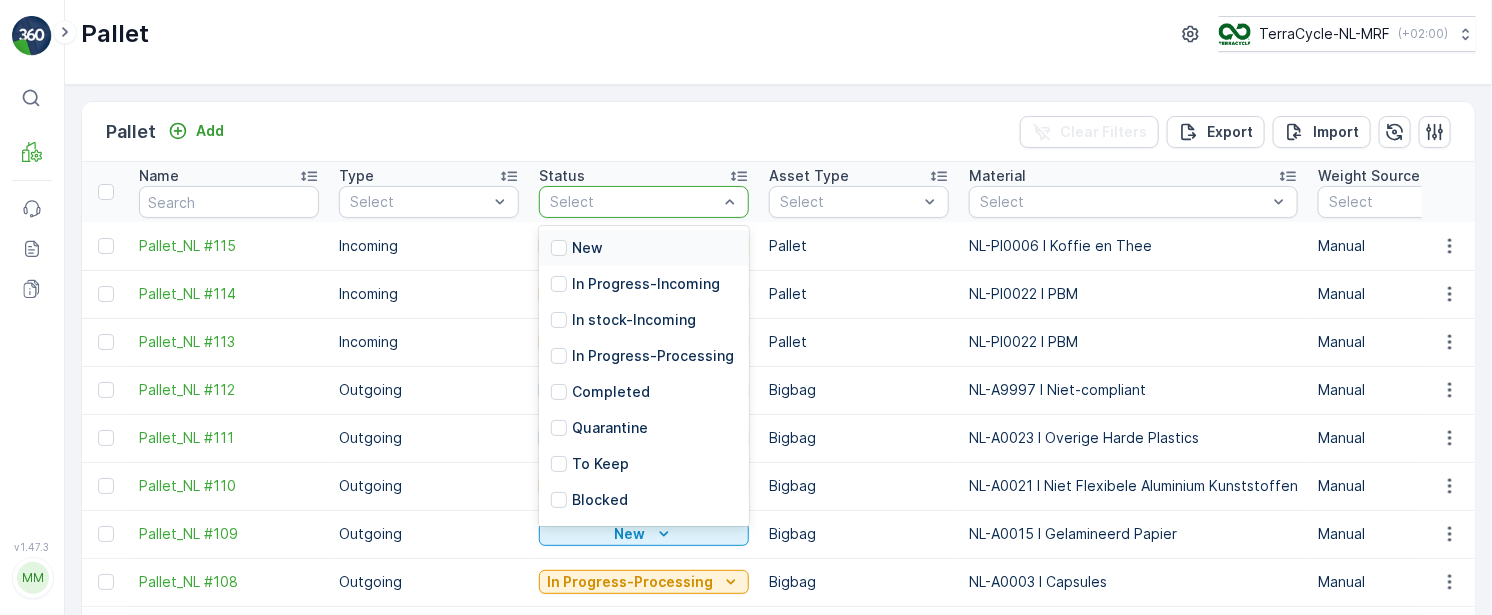 scroll, scrollTop: 5, scrollLeft: 0, axis: vertical 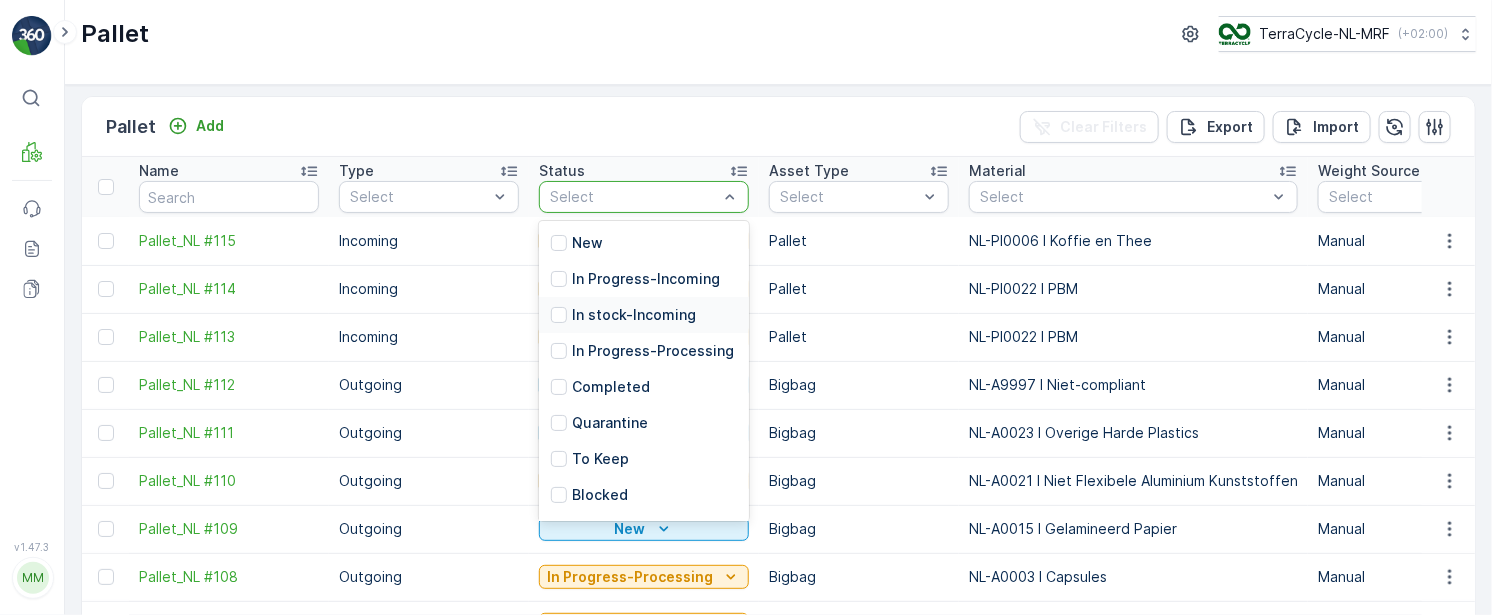 click on "In stock-Incoming" at bounding box center [634, 315] 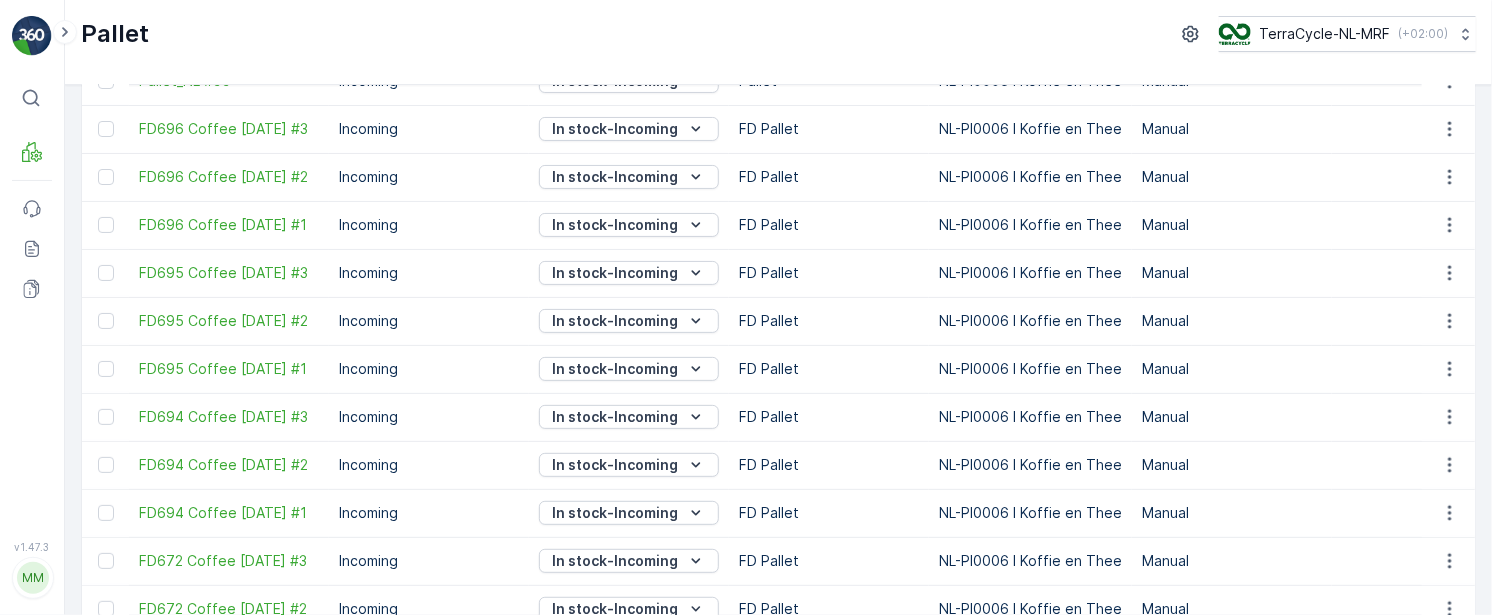 scroll, scrollTop: 0, scrollLeft: 0, axis: both 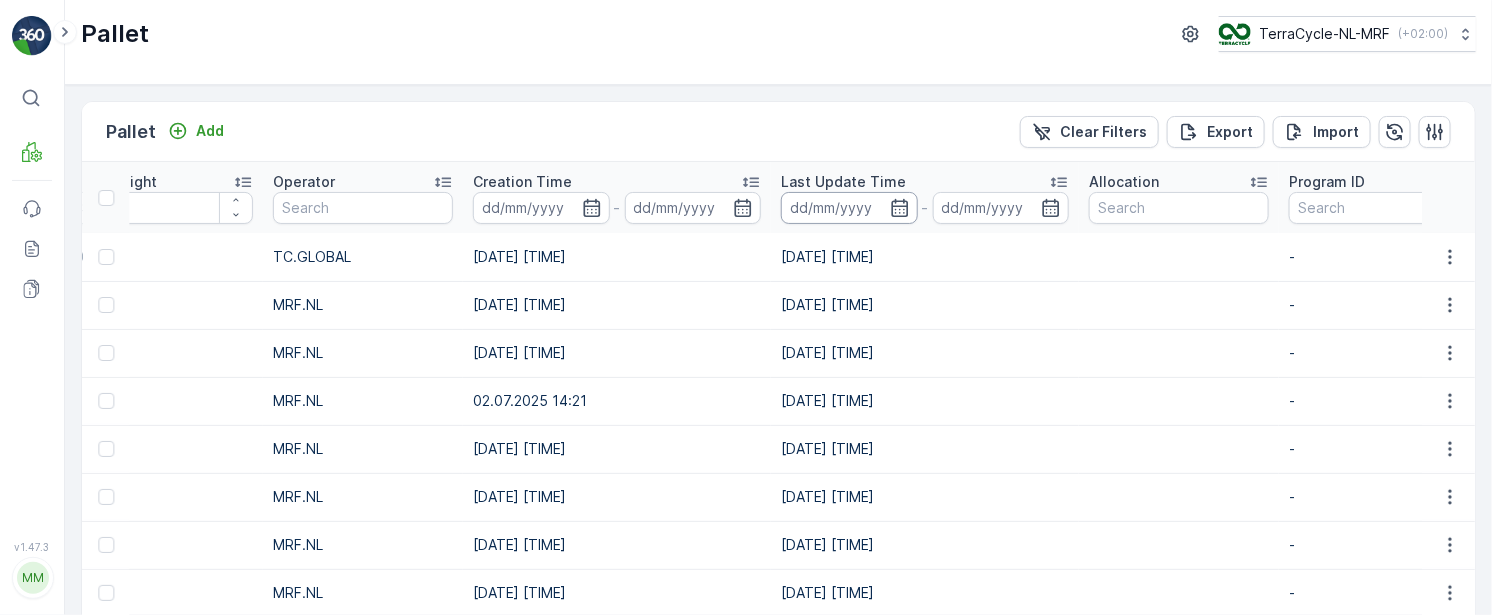 click at bounding box center [849, 208] 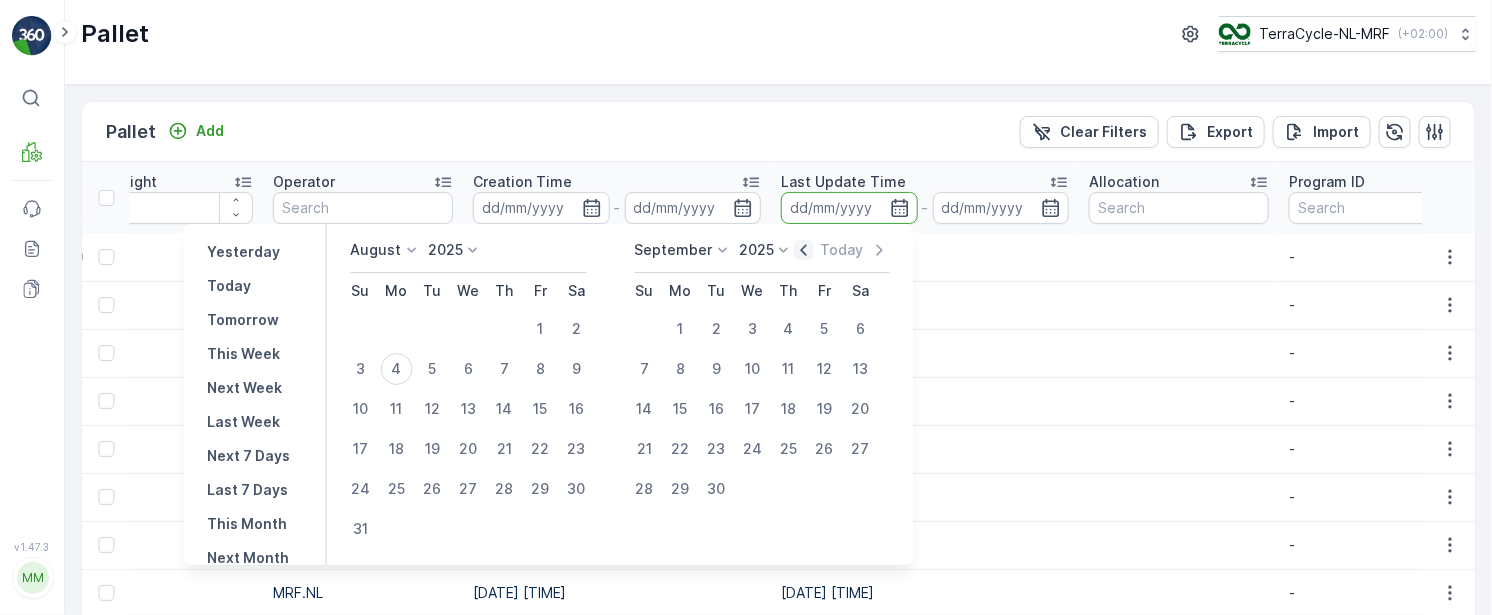 click 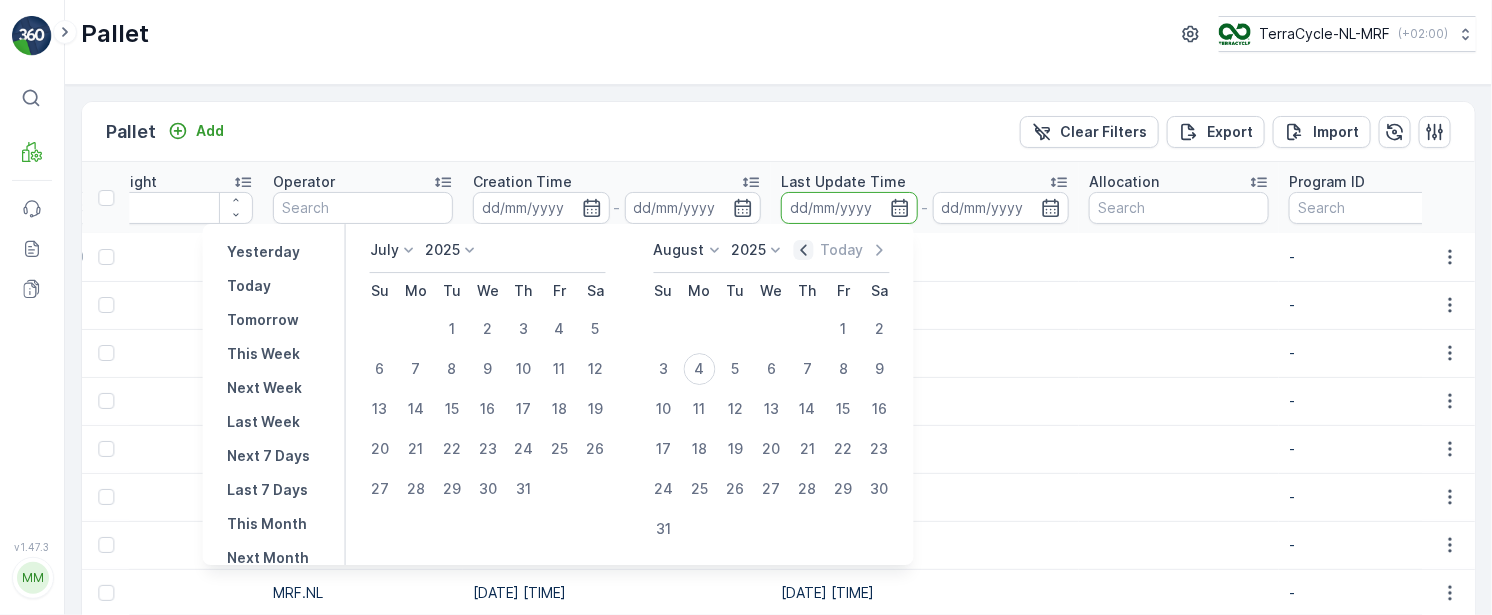 click 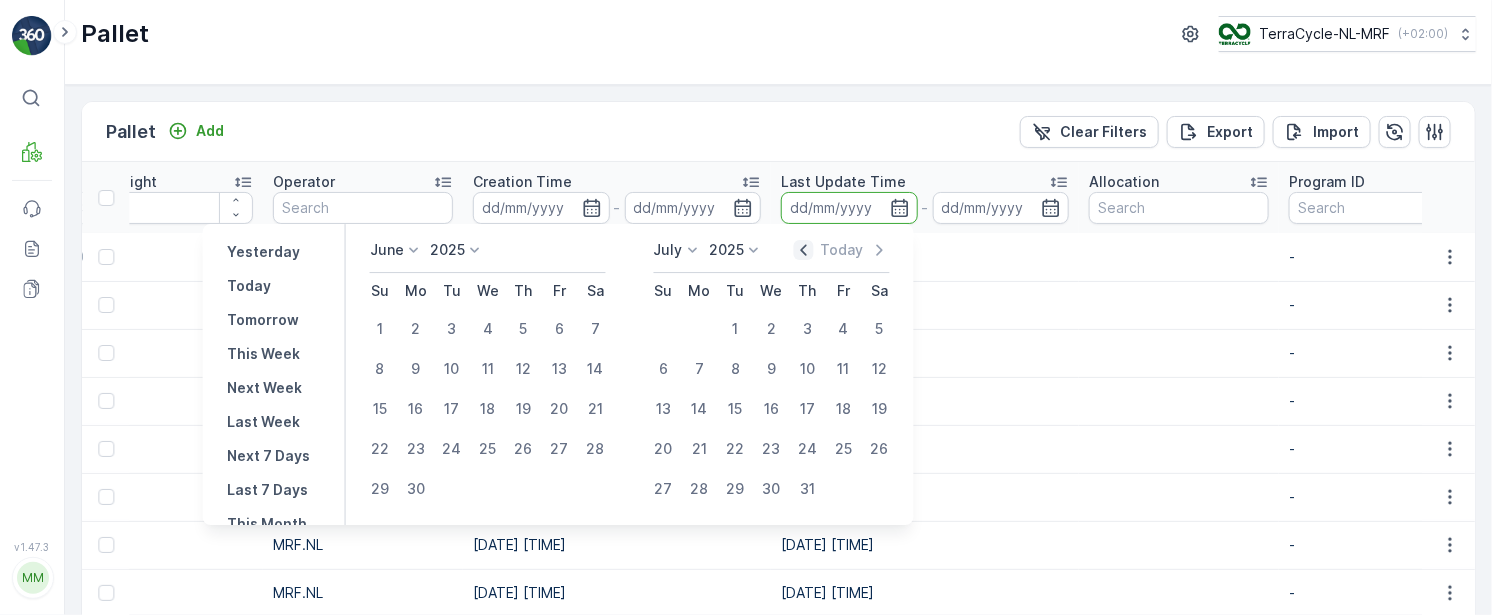 click 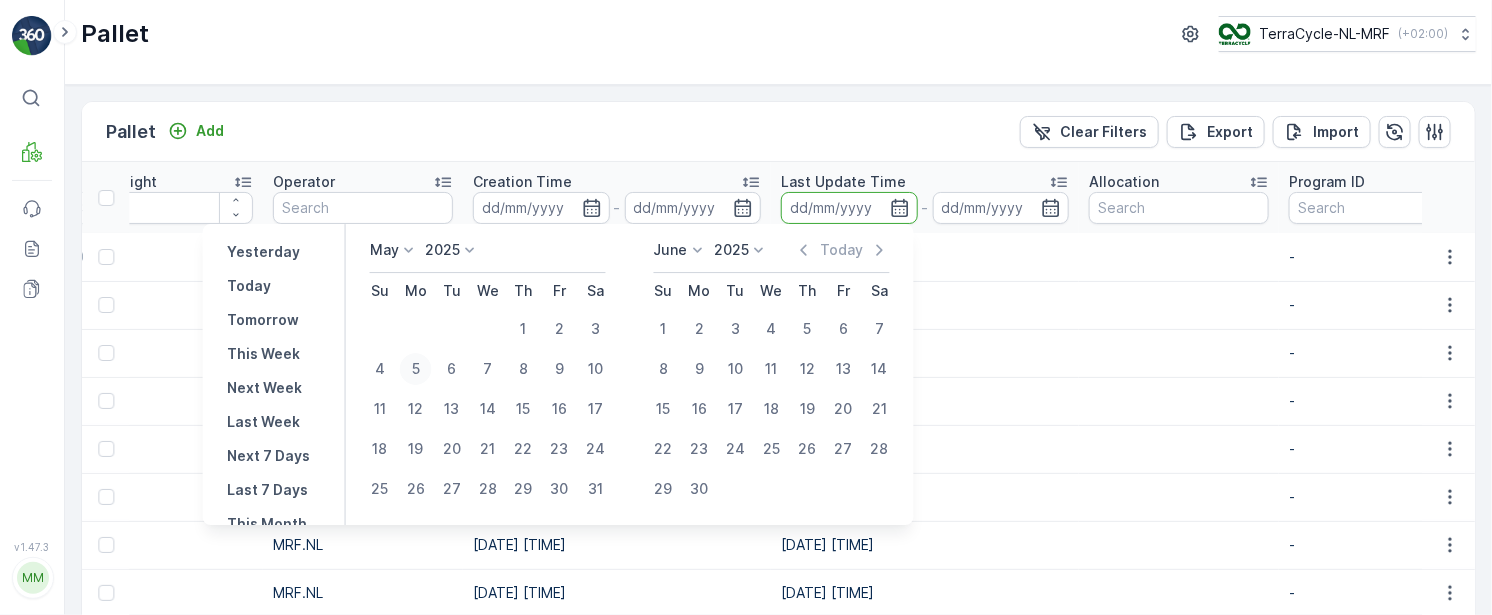click on "5" at bounding box center [416, 369] 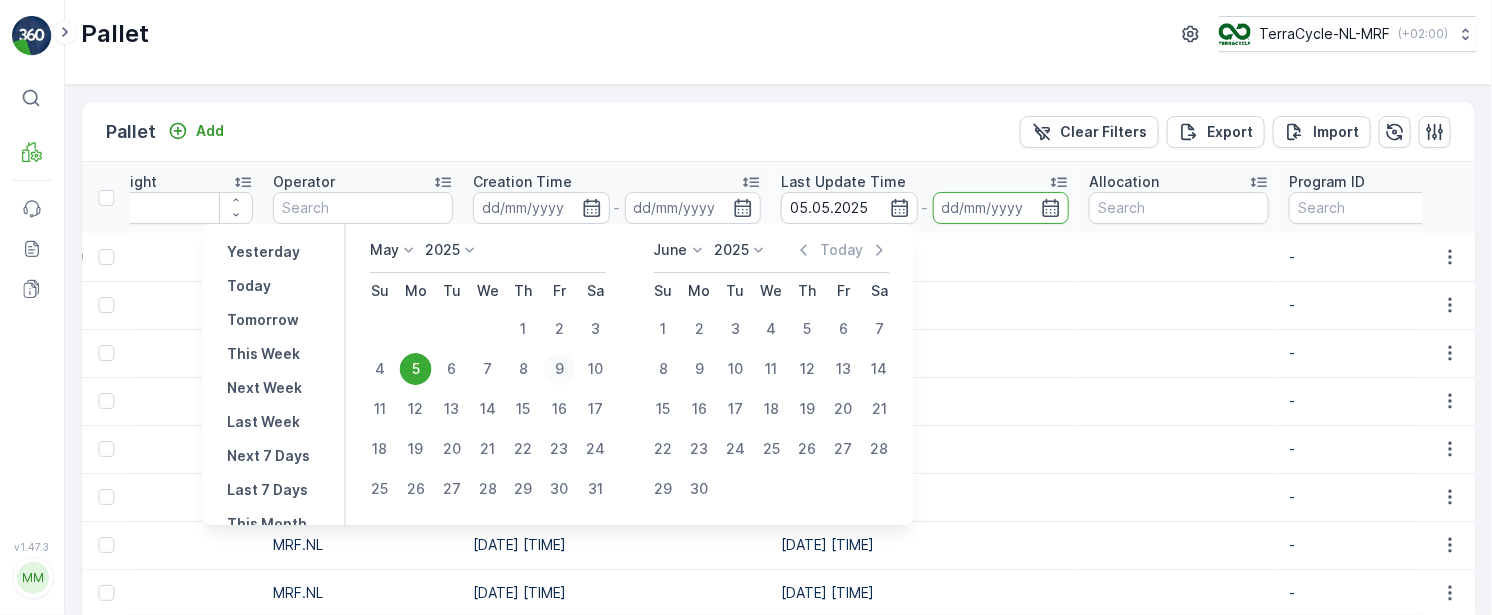 click on "9" at bounding box center [560, 369] 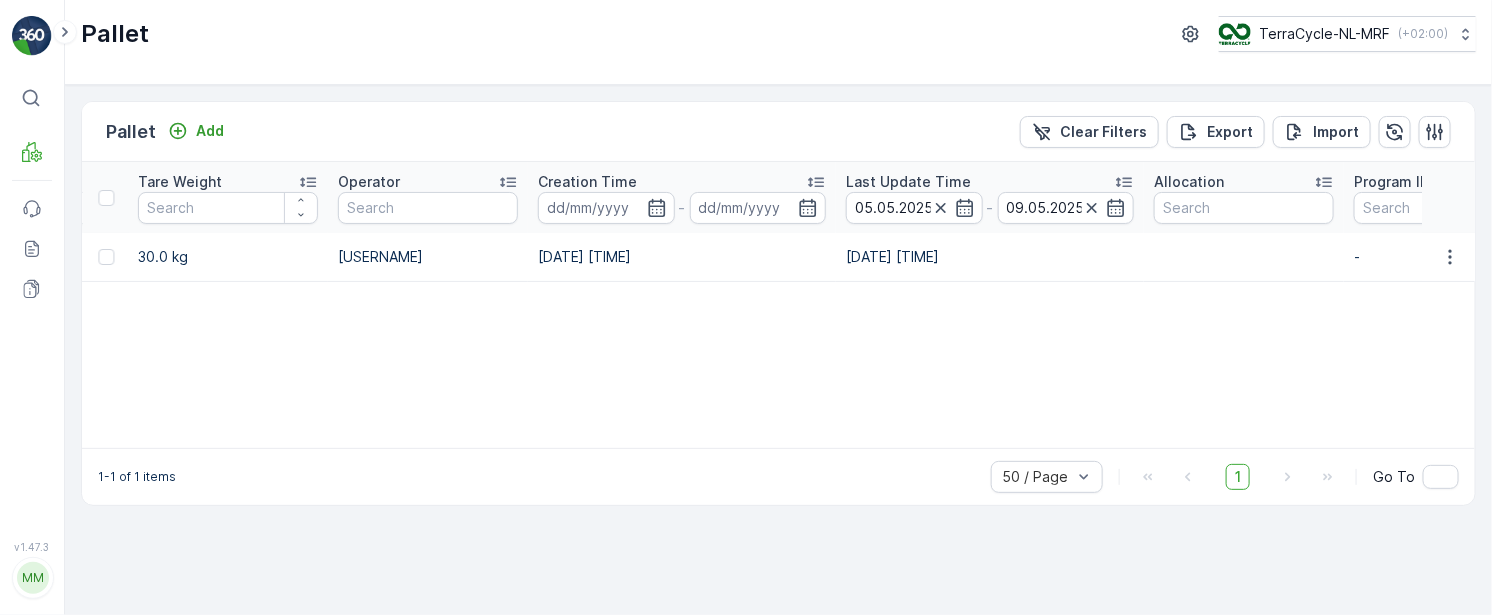scroll, scrollTop: 0, scrollLeft: 1806, axis: horizontal 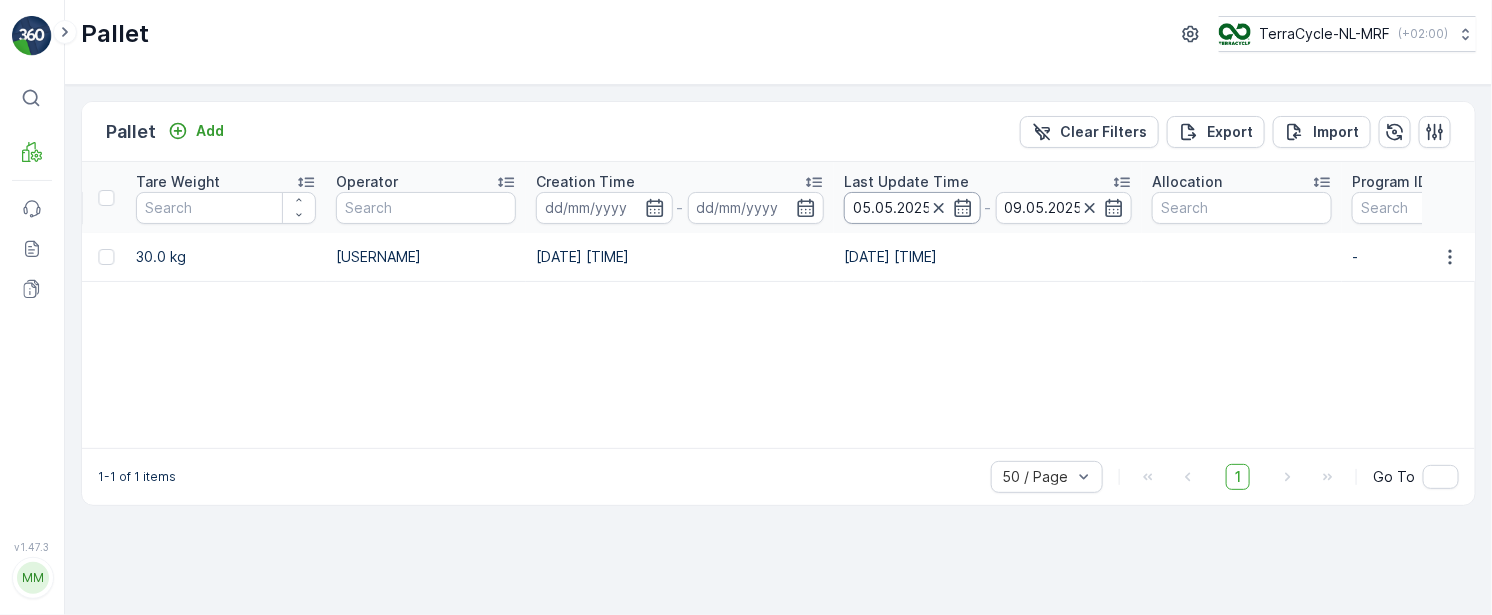 click on "05.05.2025" at bounding box center (912, 208) 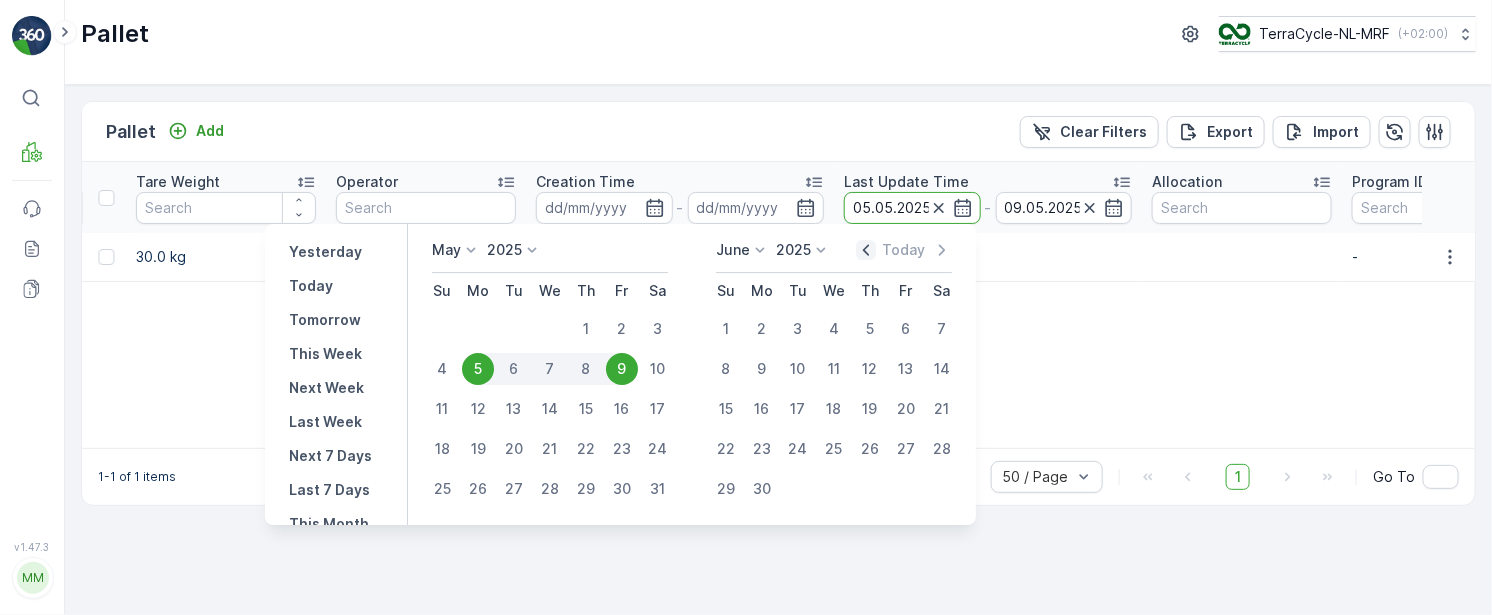click 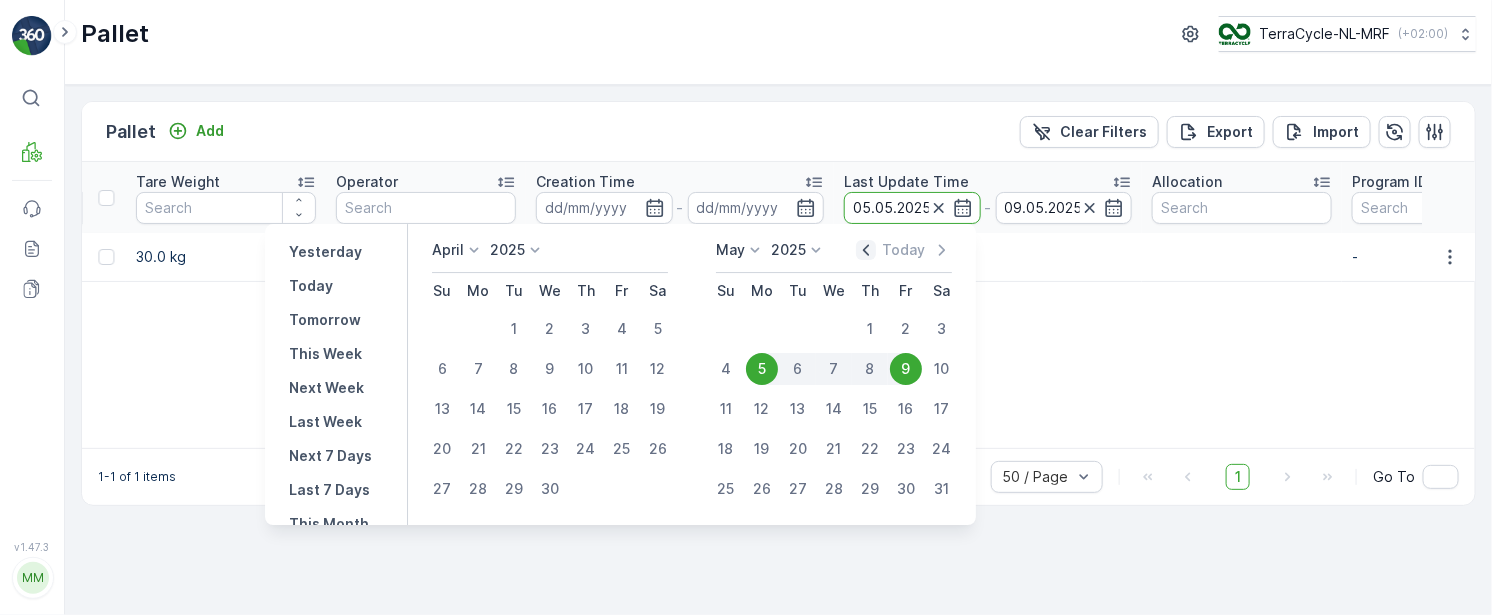click 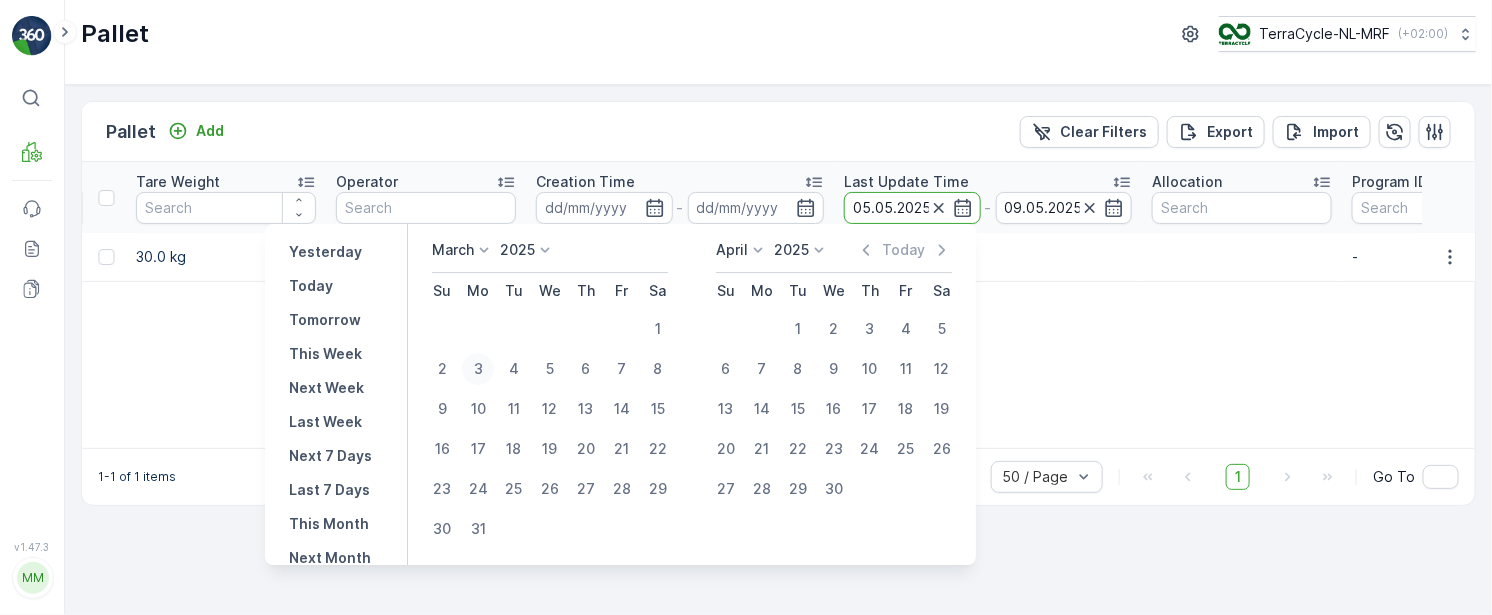 click on "3" at bounding box center (478, 369) 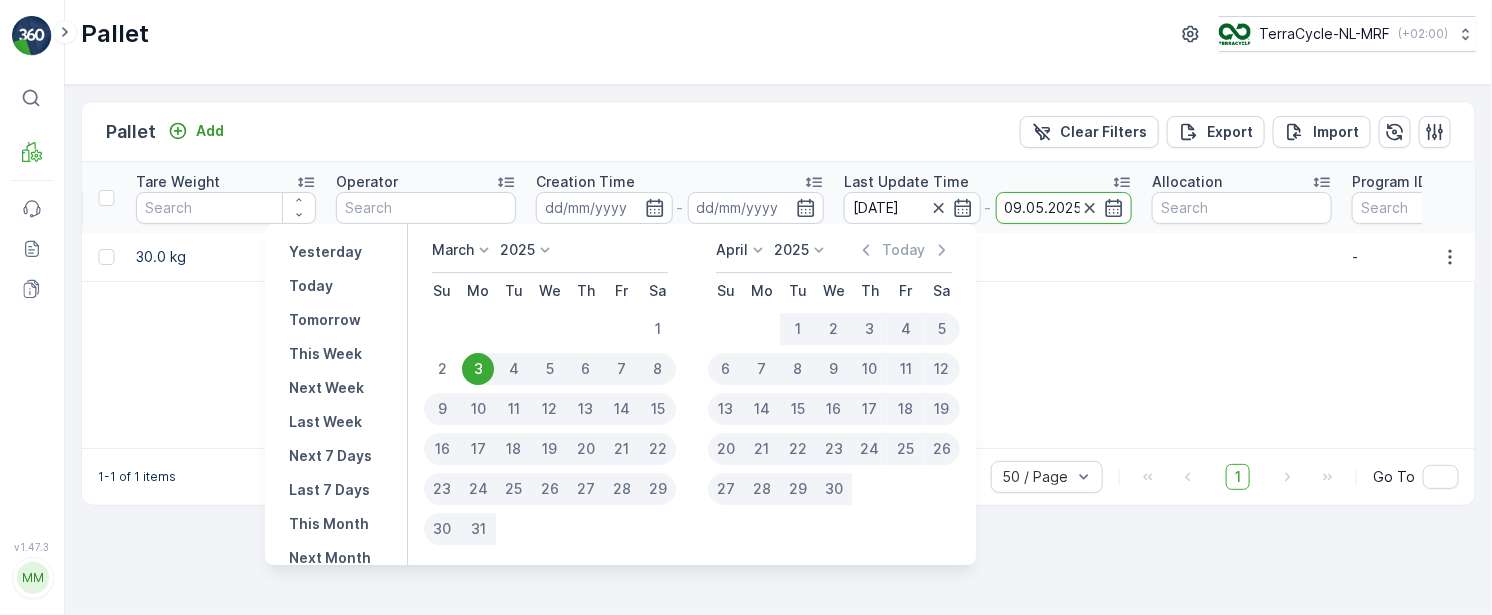 click on "14" at bounding box center (622, 409) 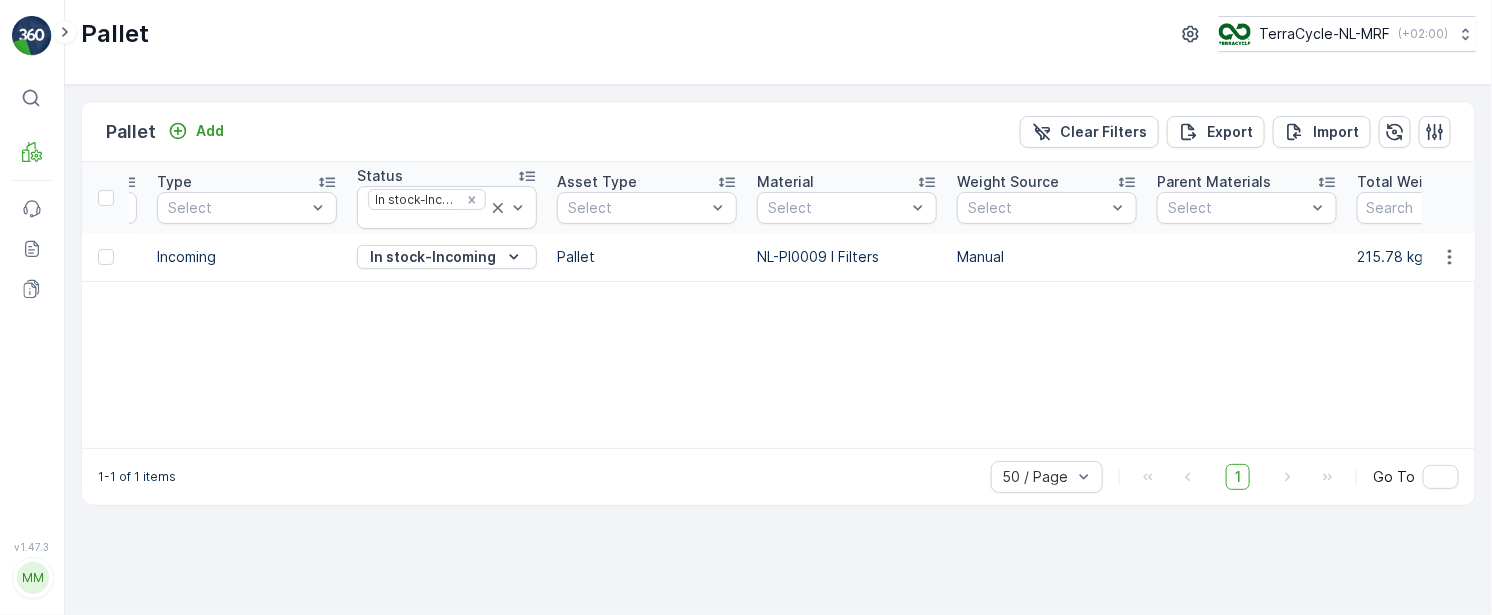 scroll, scrollTop: 0, scrollLeft: 0, axis: both 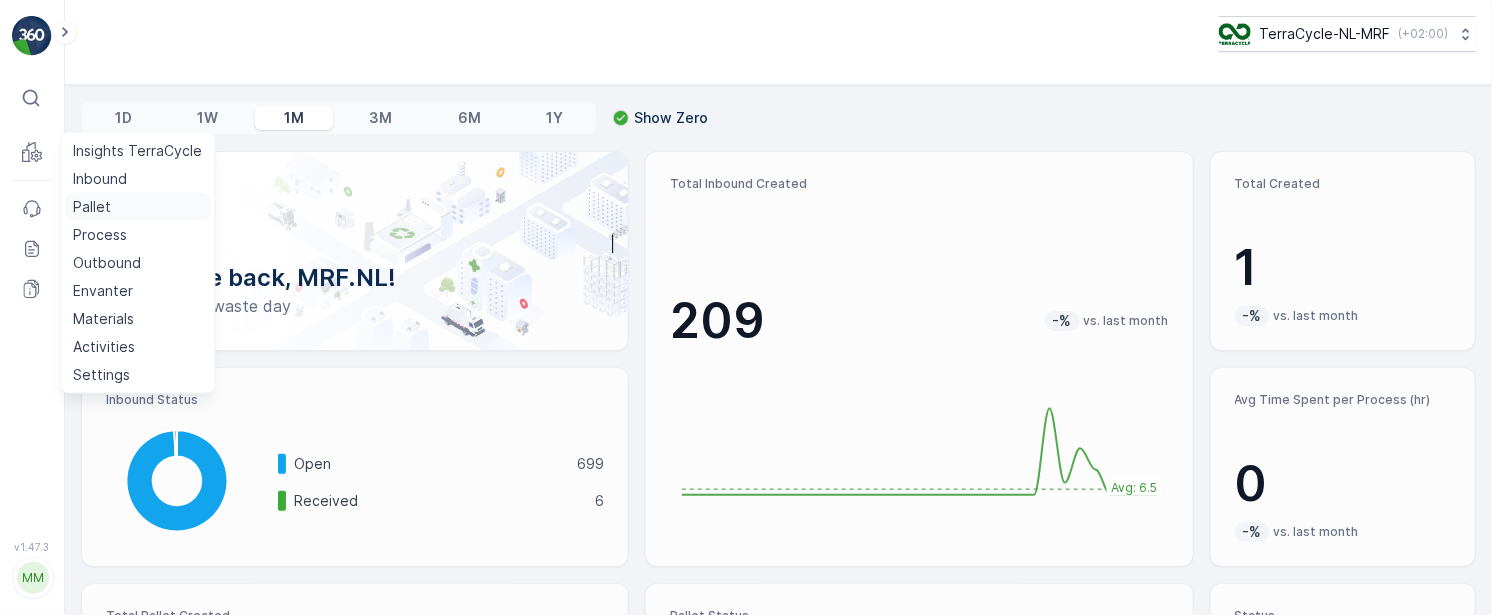click on "Pallet" at bounding box center (93, 207) 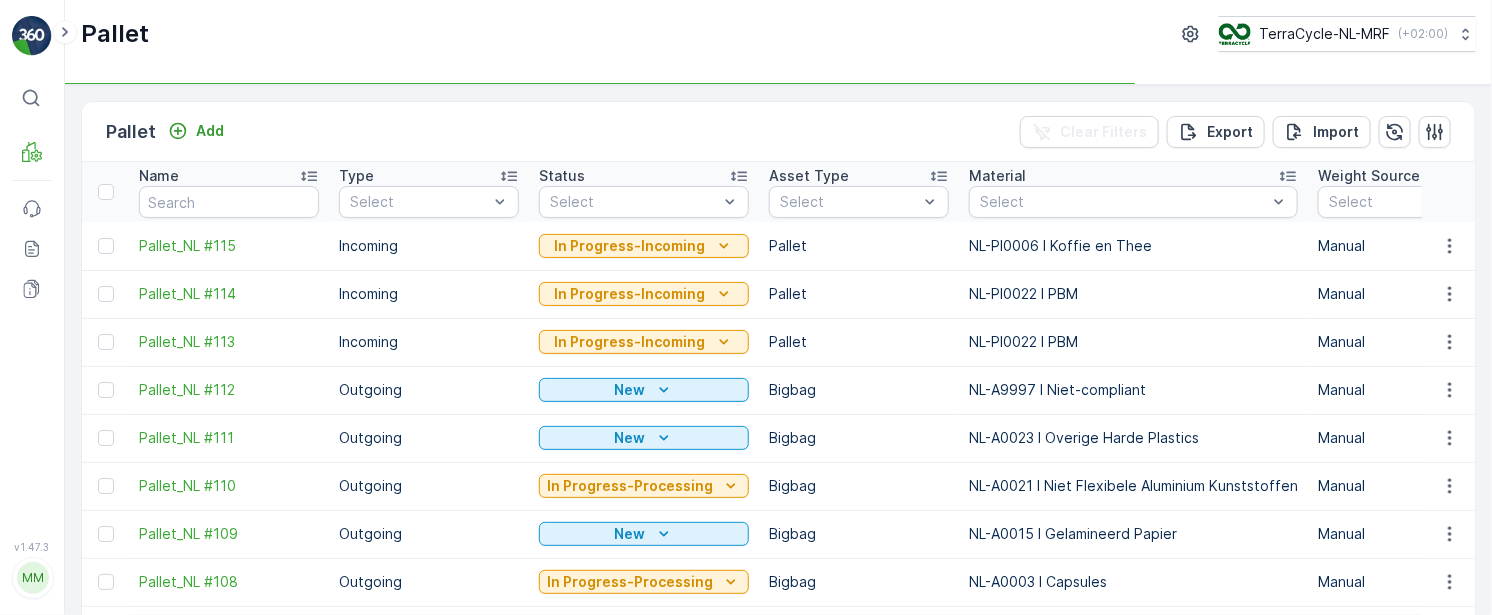 scroll, scrollTop: 0, scrollLeft: 41, axis: horizontal 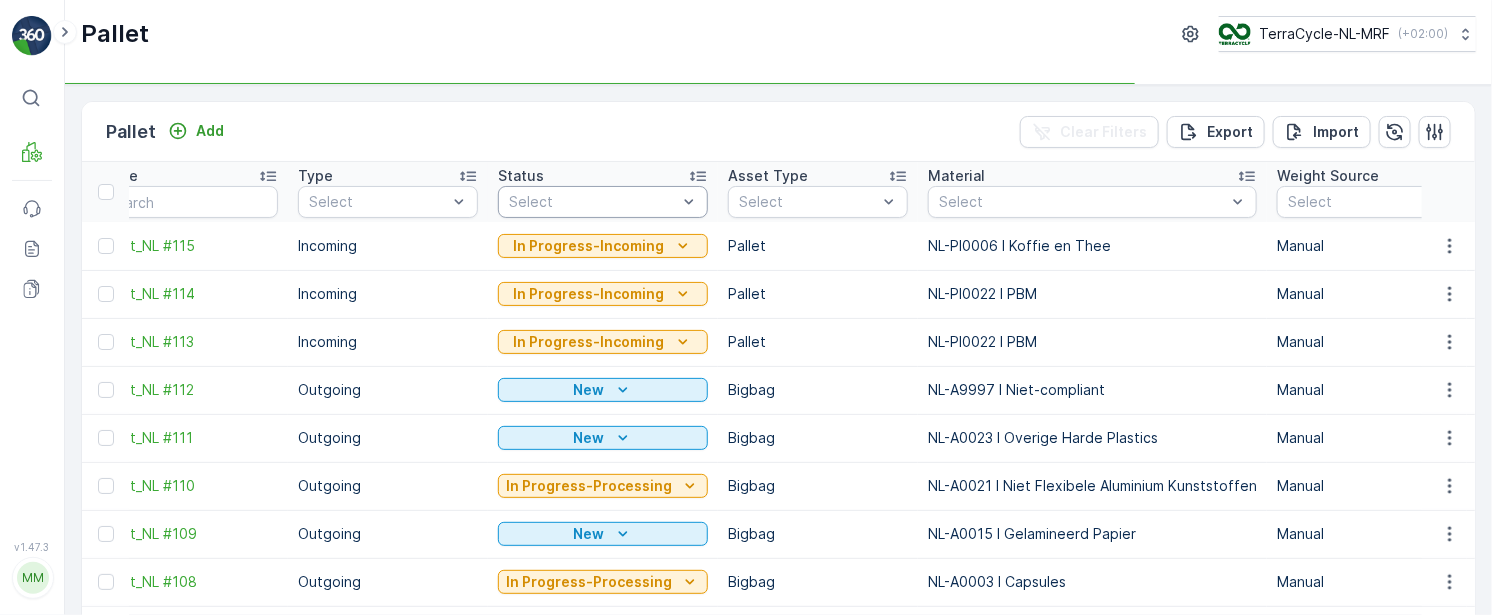 click at bounding box center (593, 202) 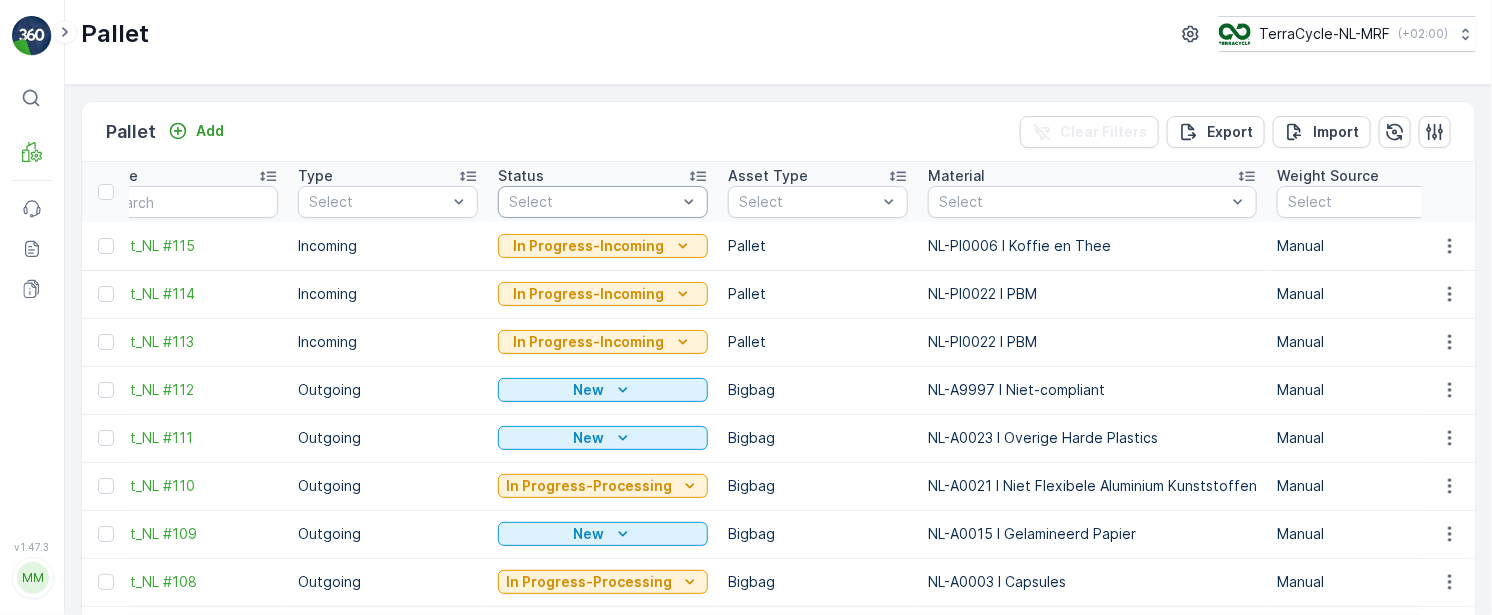 click at bounding box center (593, 202) 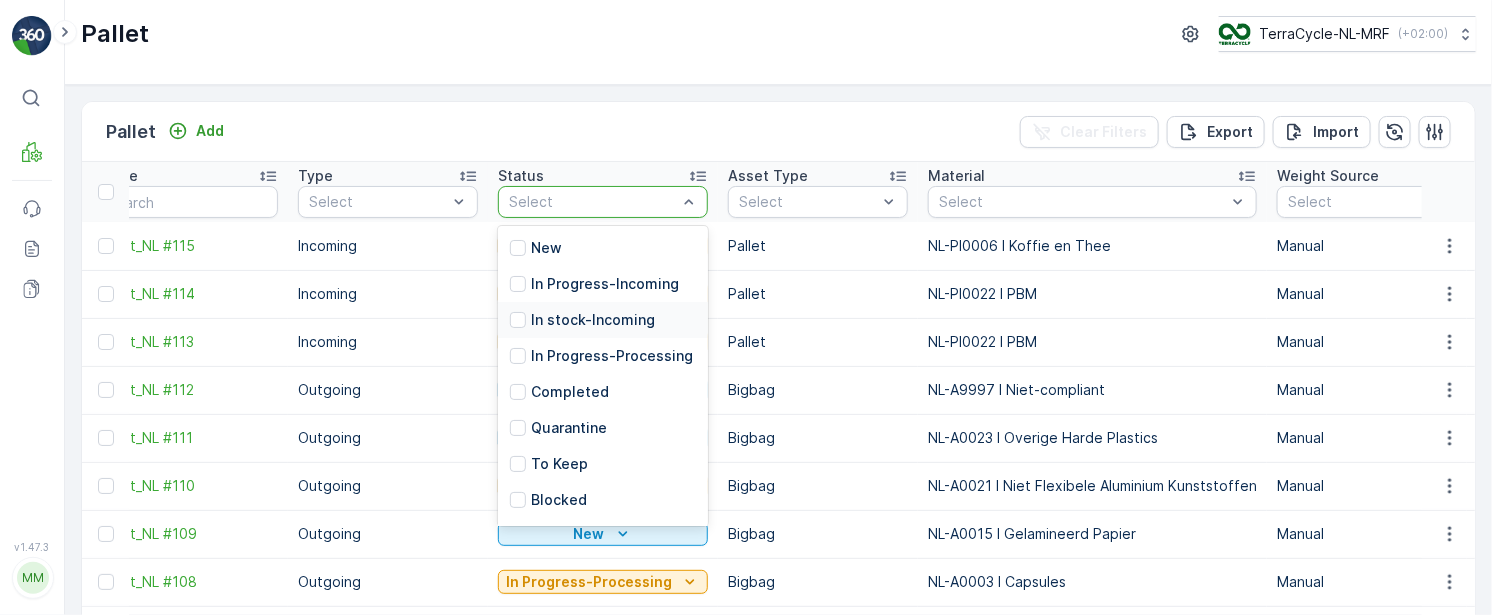 click on "In stock-Incoming" at bounding box center (593, 320) 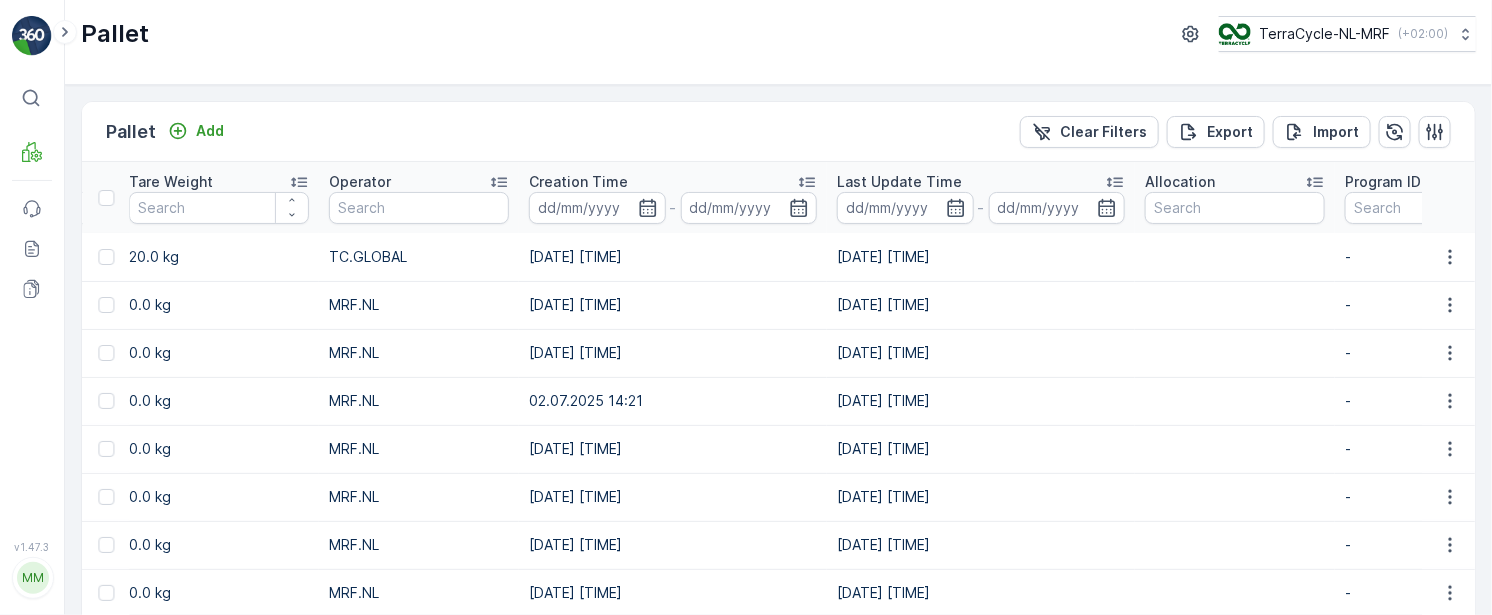 scroll, scrollTop: 0, scrollLeft: 1655, axis: horizontal 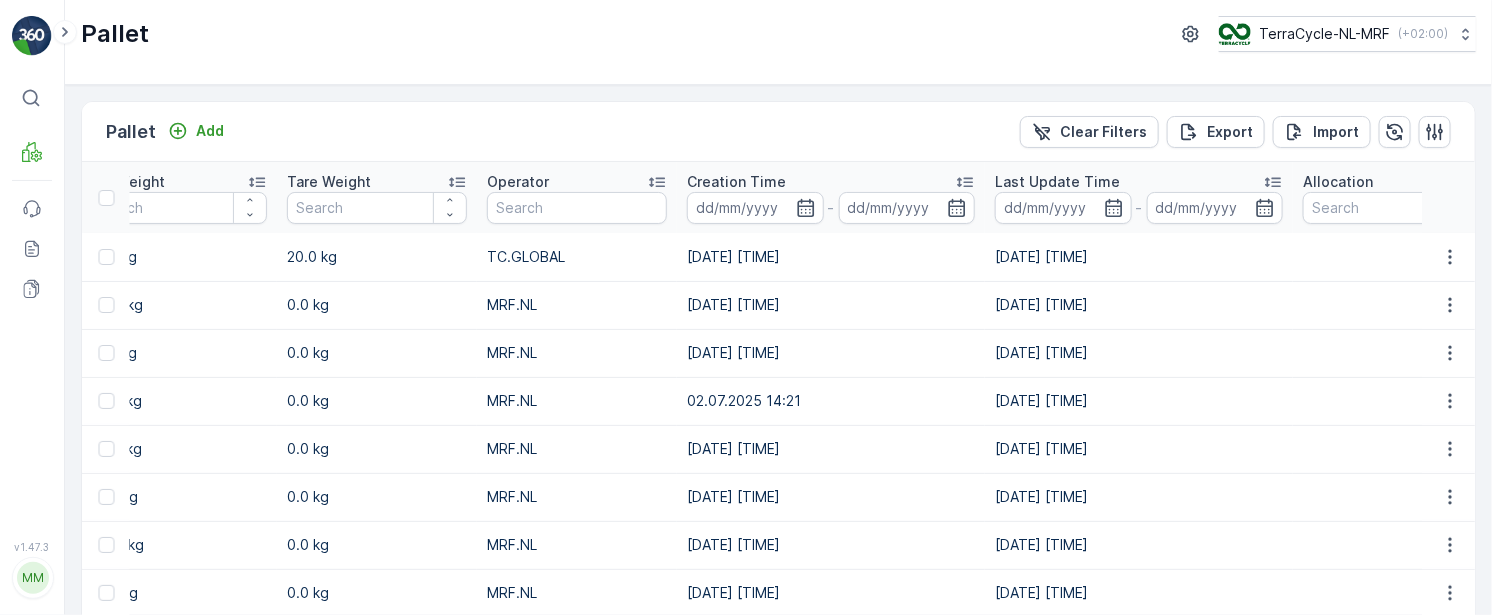 drag, startPoint x: 793, startPoint y: 337, endPoint x: 980, endPoint y: 235, distance: 213.00938 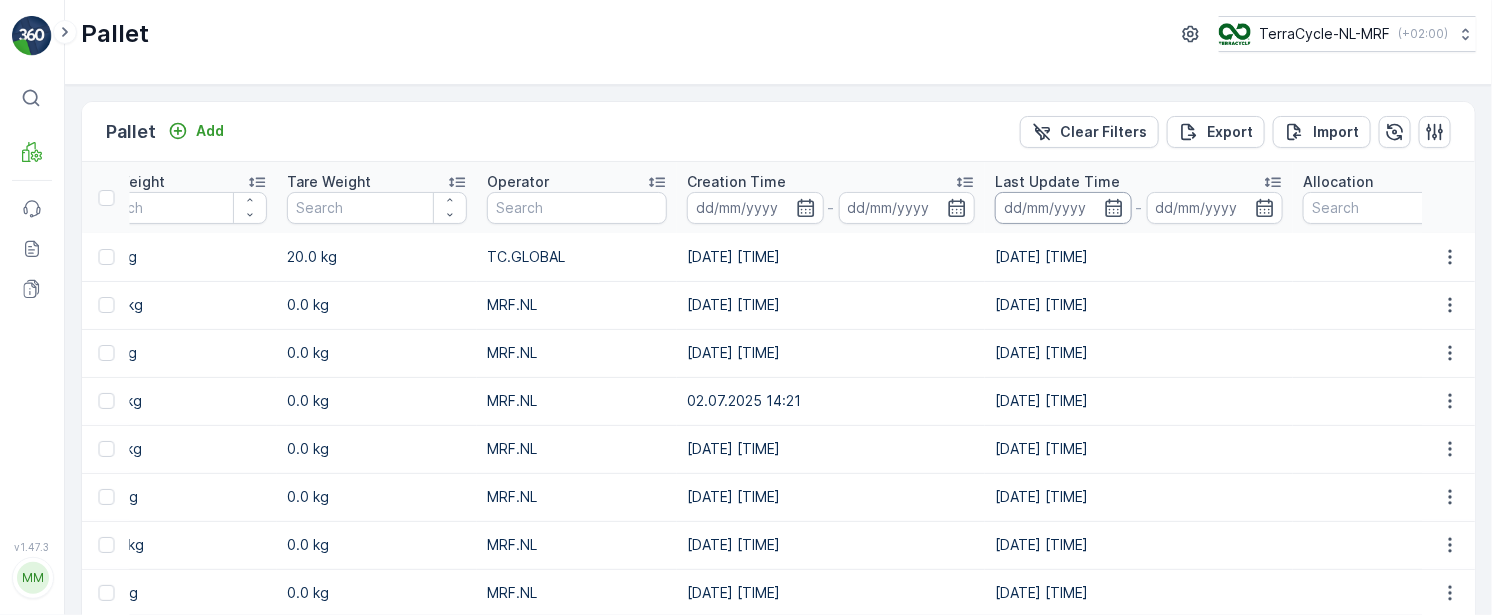click at bounding box center [1063, 208] 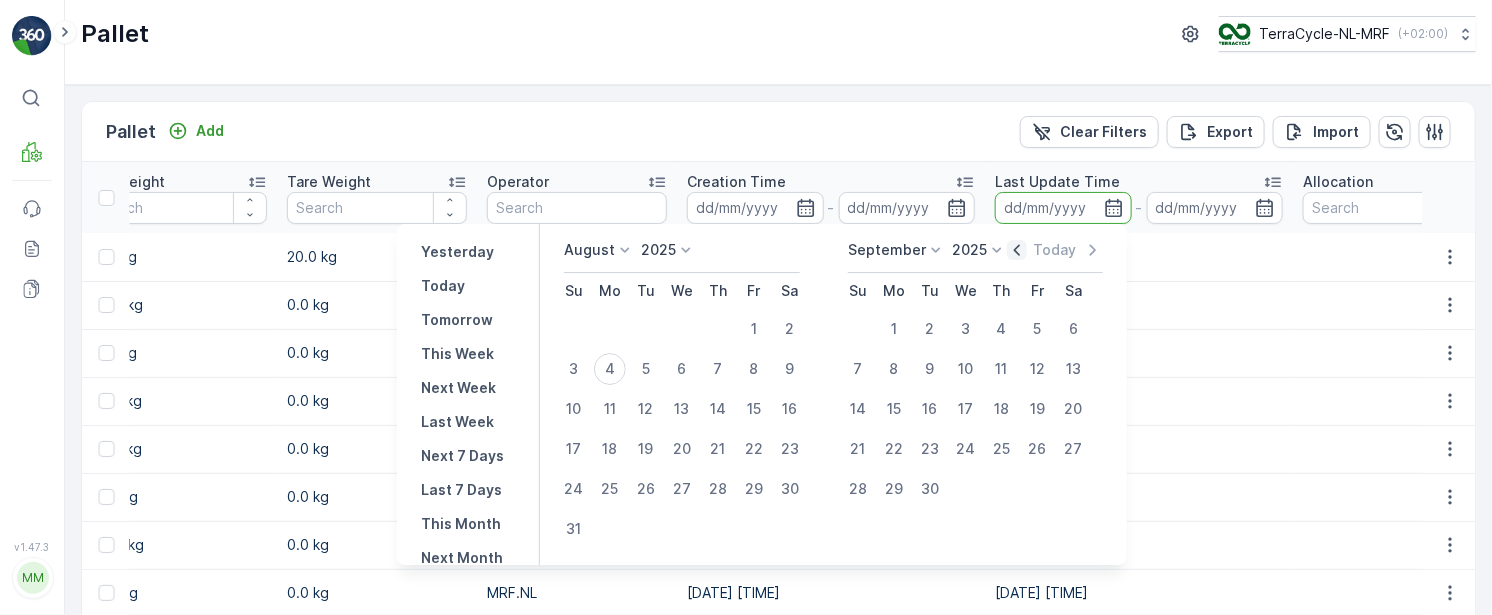 click 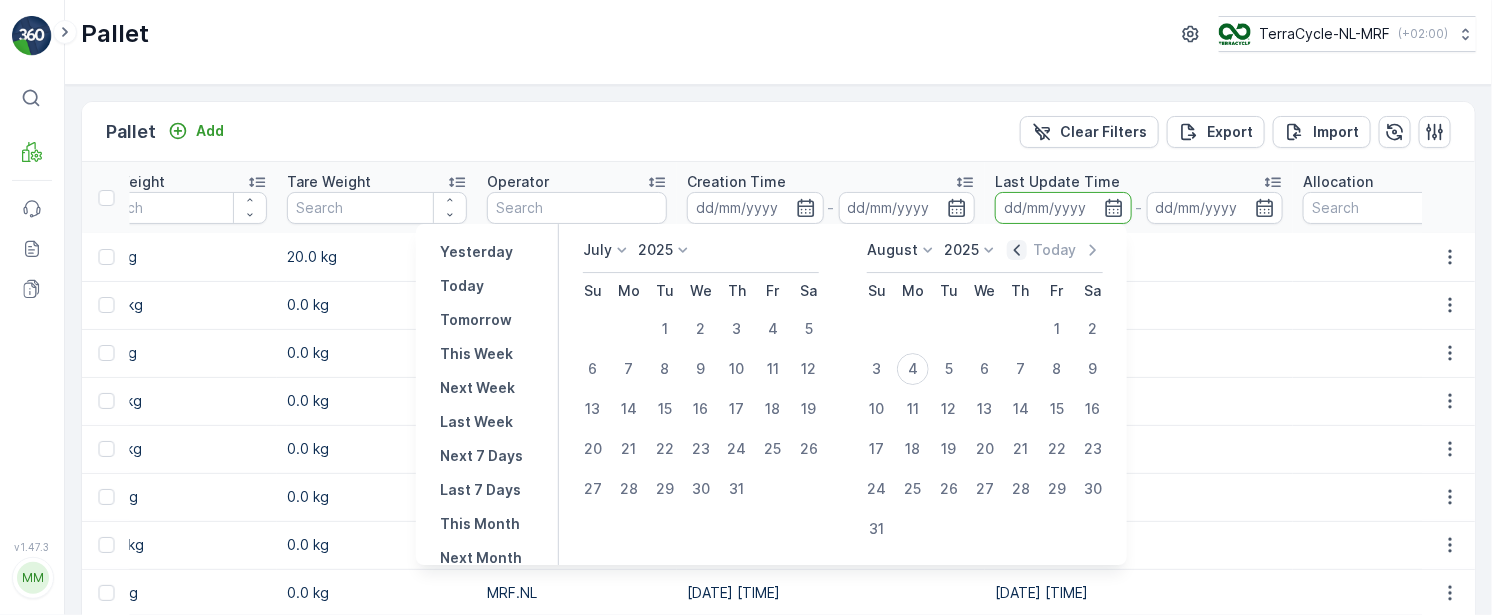 click 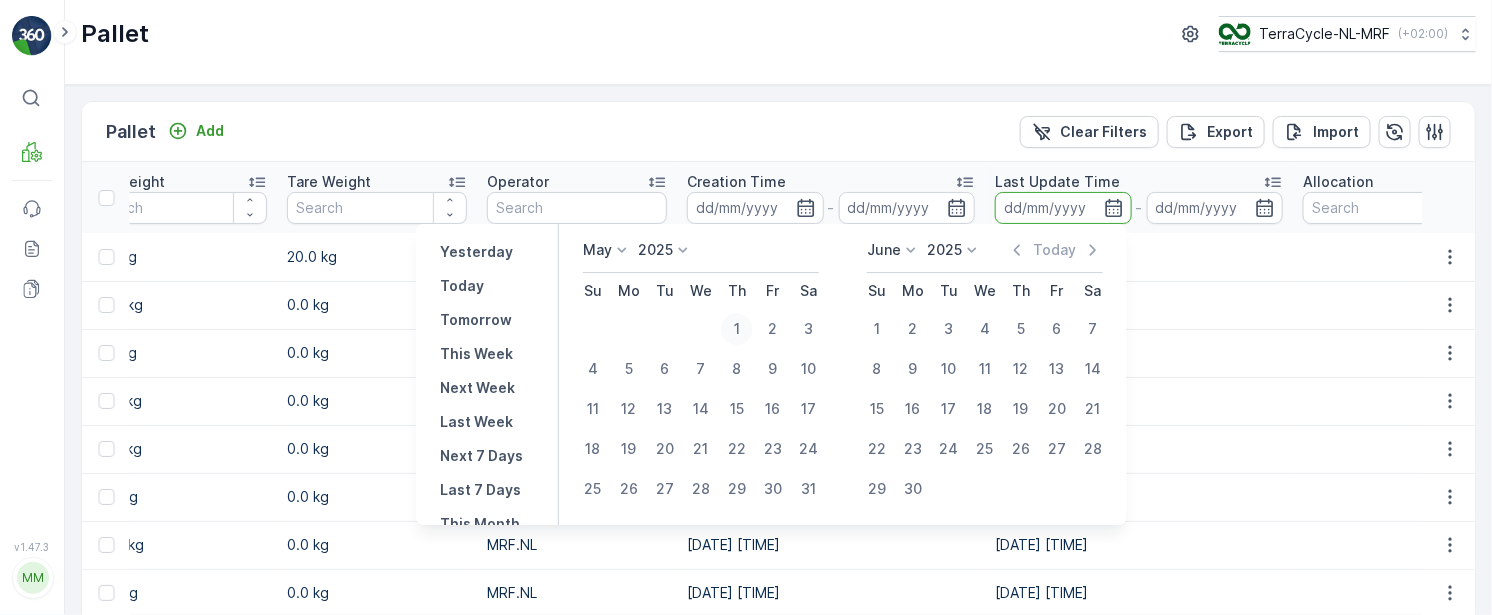 click on "1" at bounding box center [737, 329] 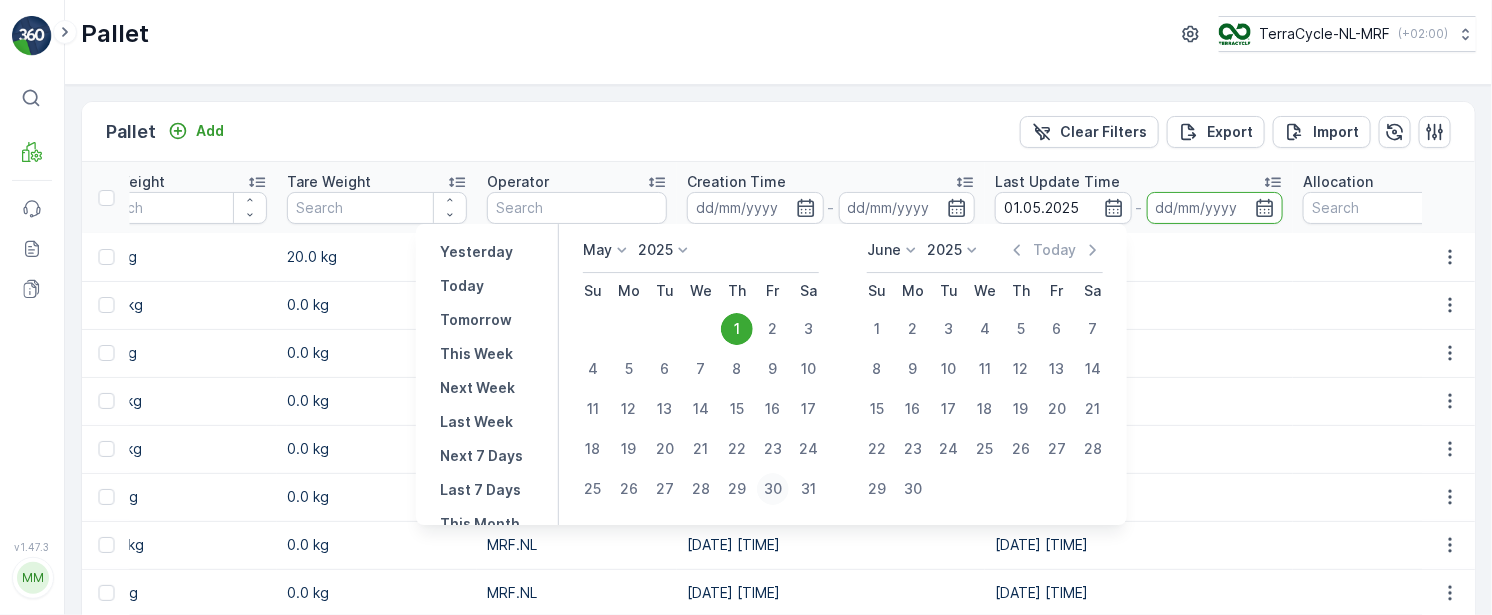 click on "30" at bounding box center [773, 489] 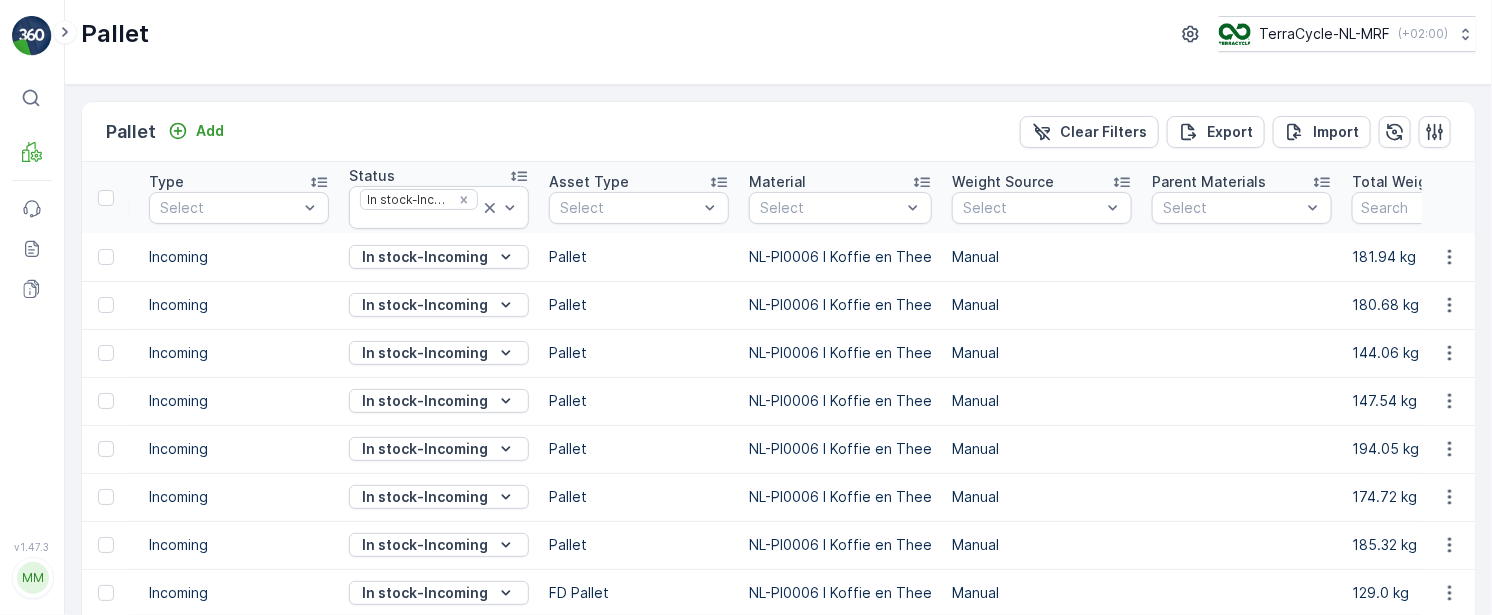 scroll, scrollTop: 0, scrollLeft: 0, axis: both 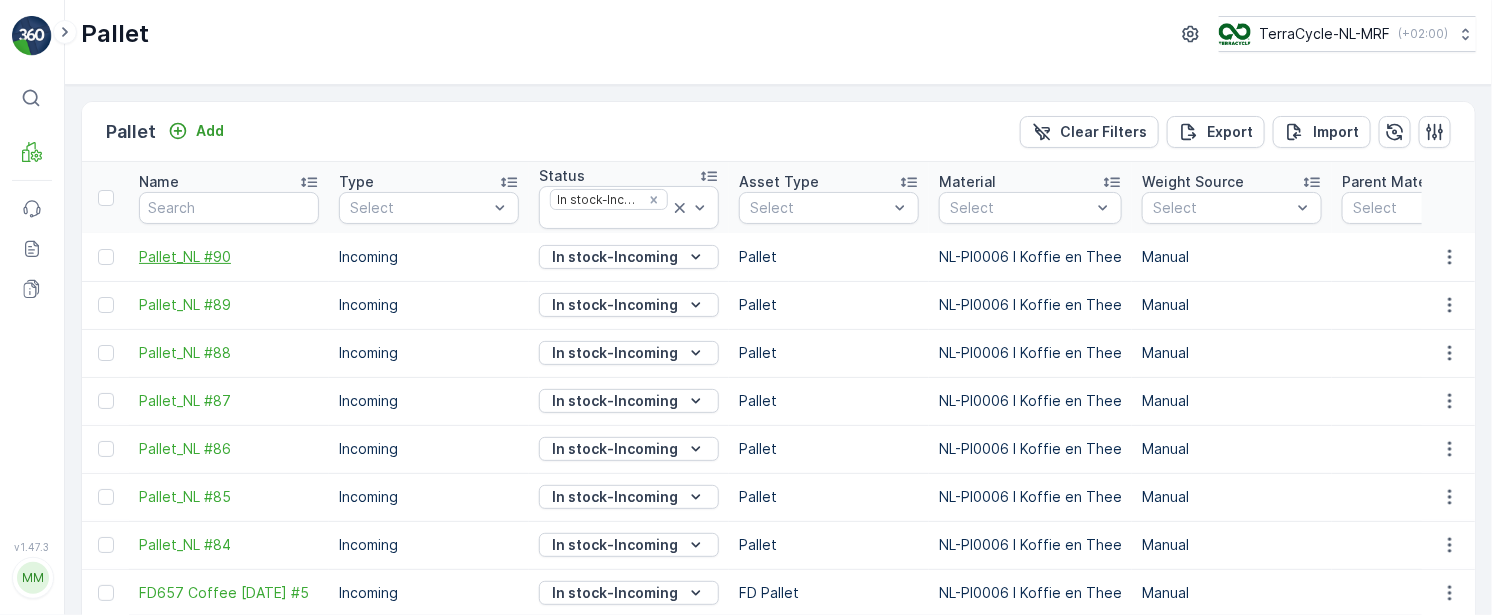 click on "Pallet_NL #90" at bounding box center [229, 257] 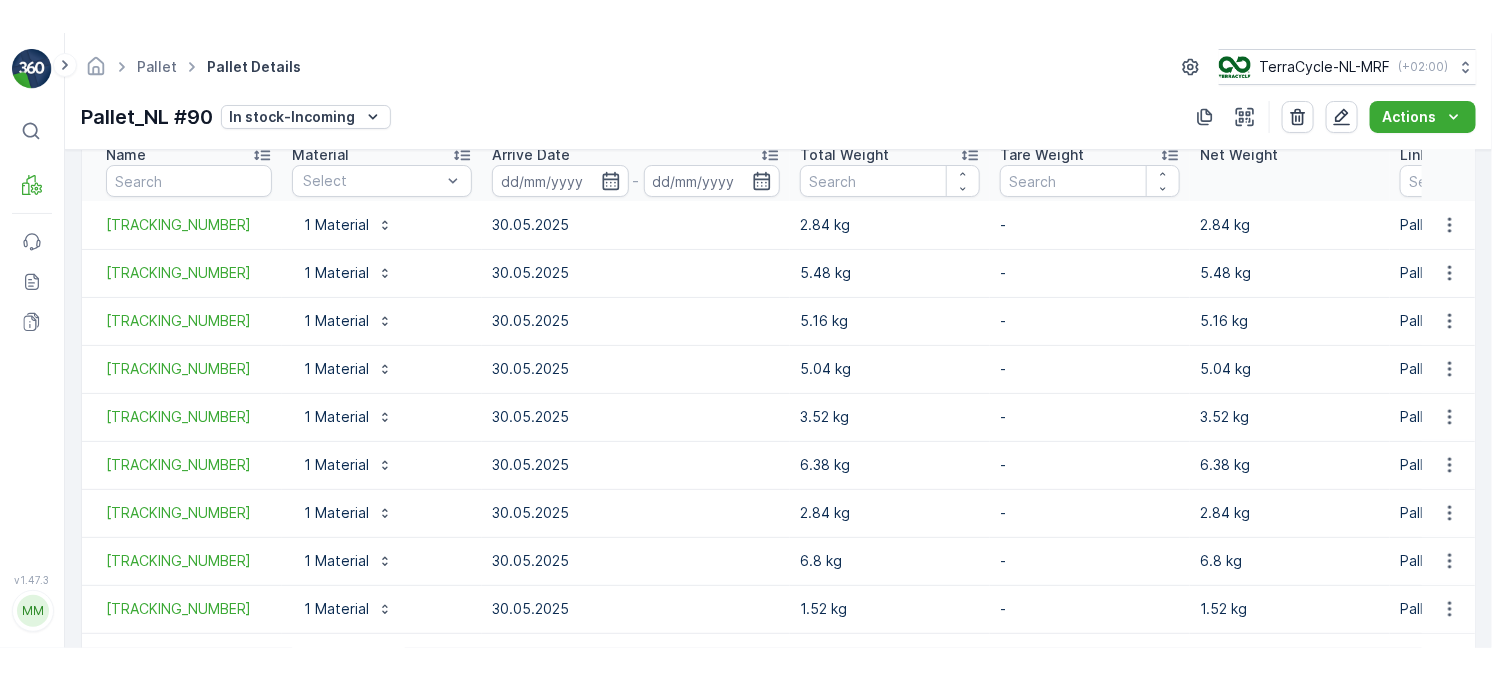 scroll, scrollTop: 459, scrollLeft: 0, axis: vertical 